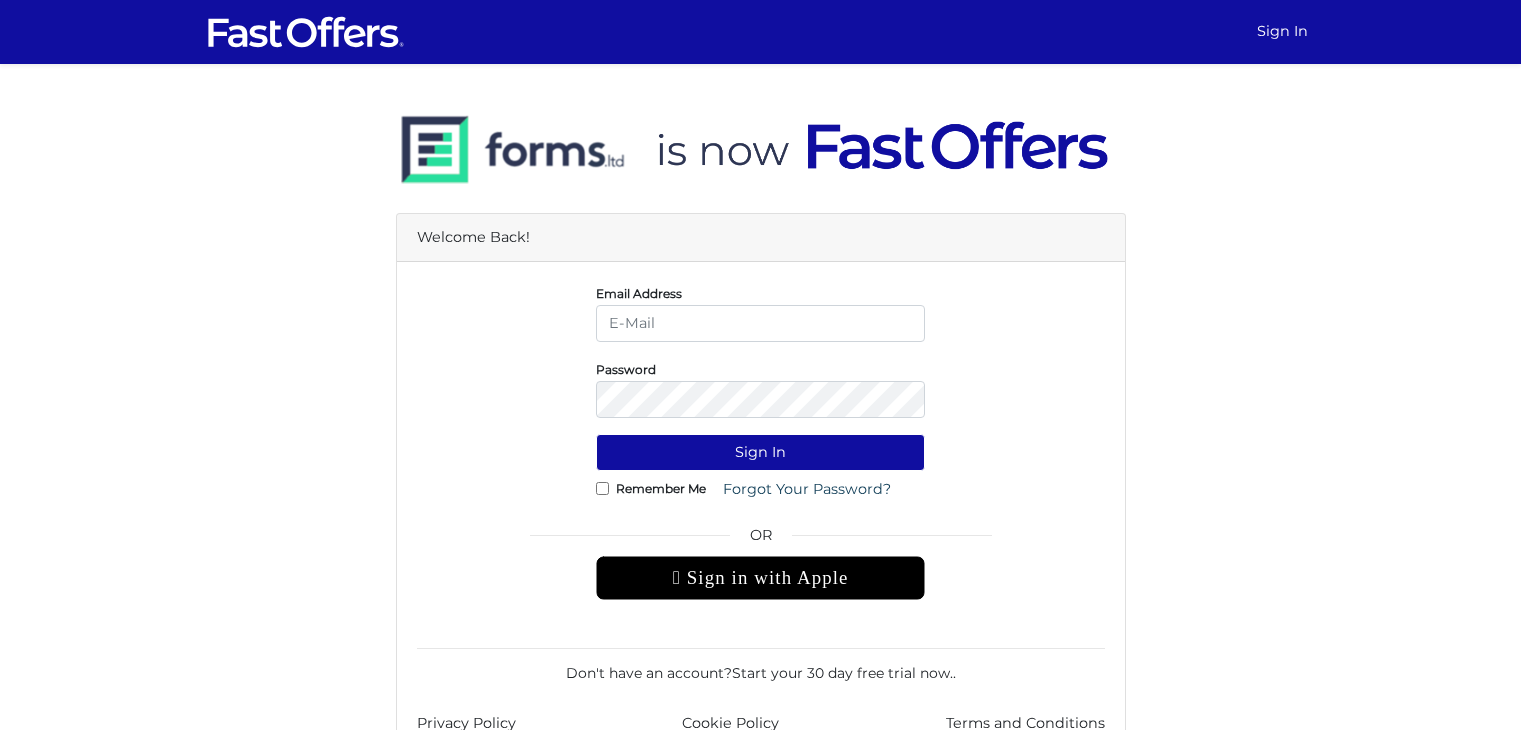 scroll, scrollTop: 0, scrollLeft: 0, axis: both 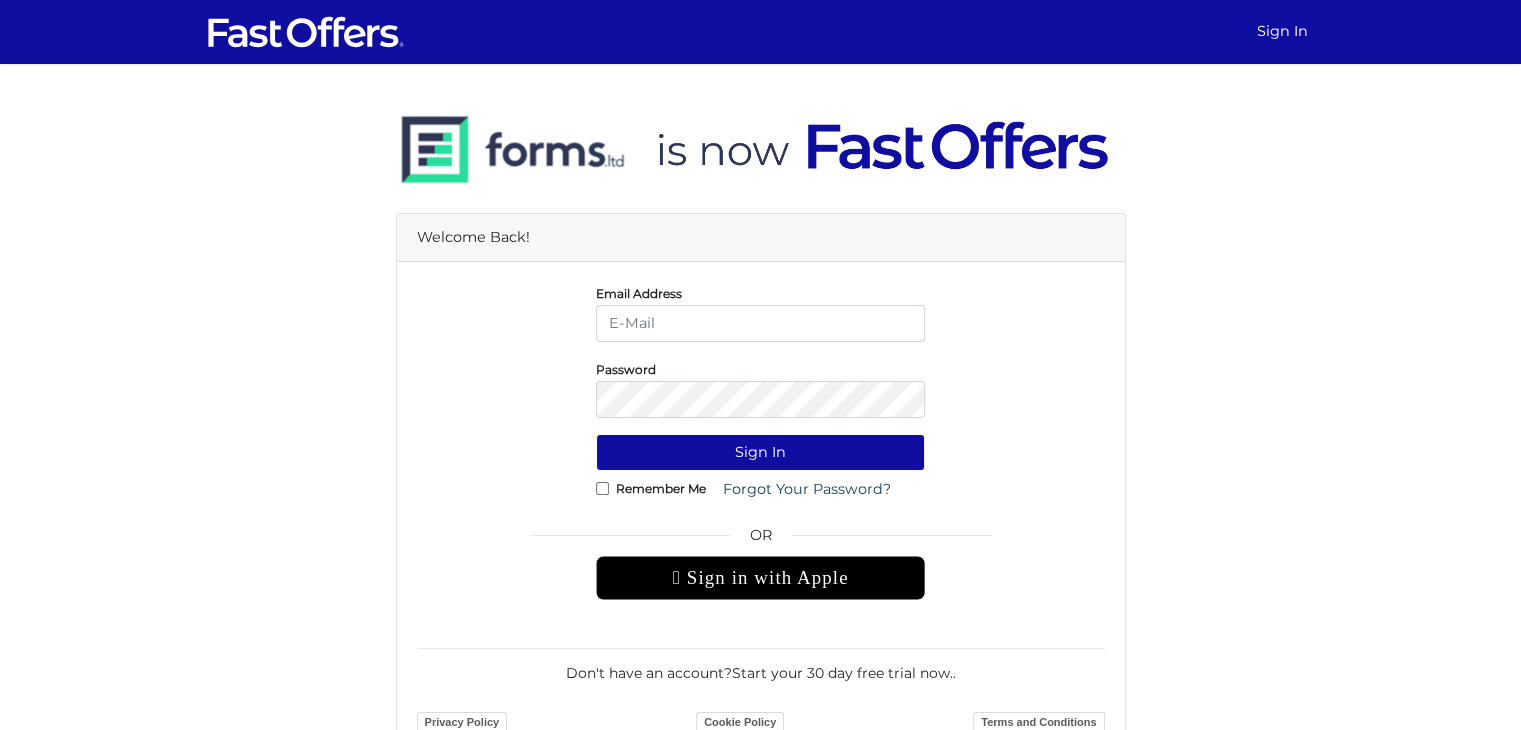 click at bounding box center (760, 323) 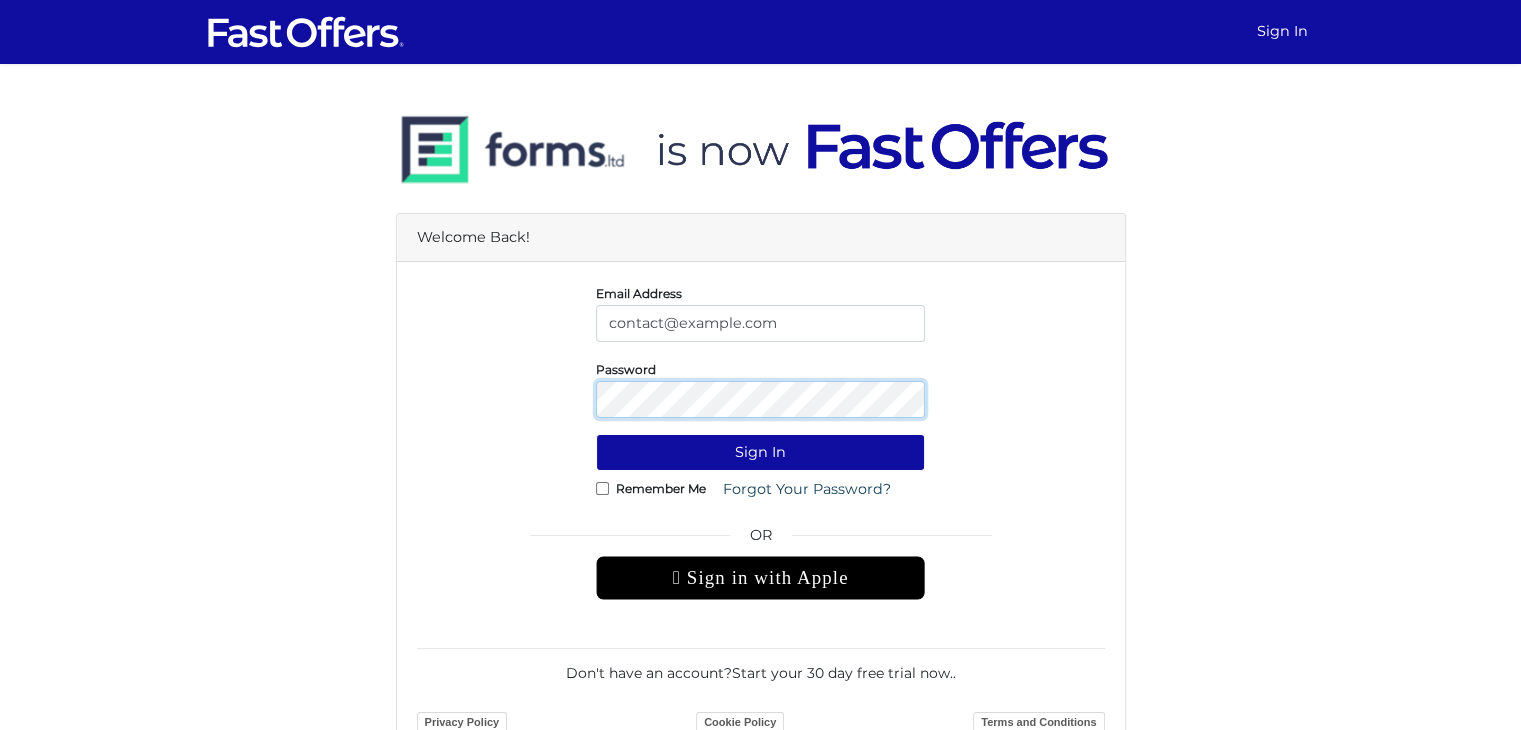click on "Sign In" at bounding box center [760, 452] 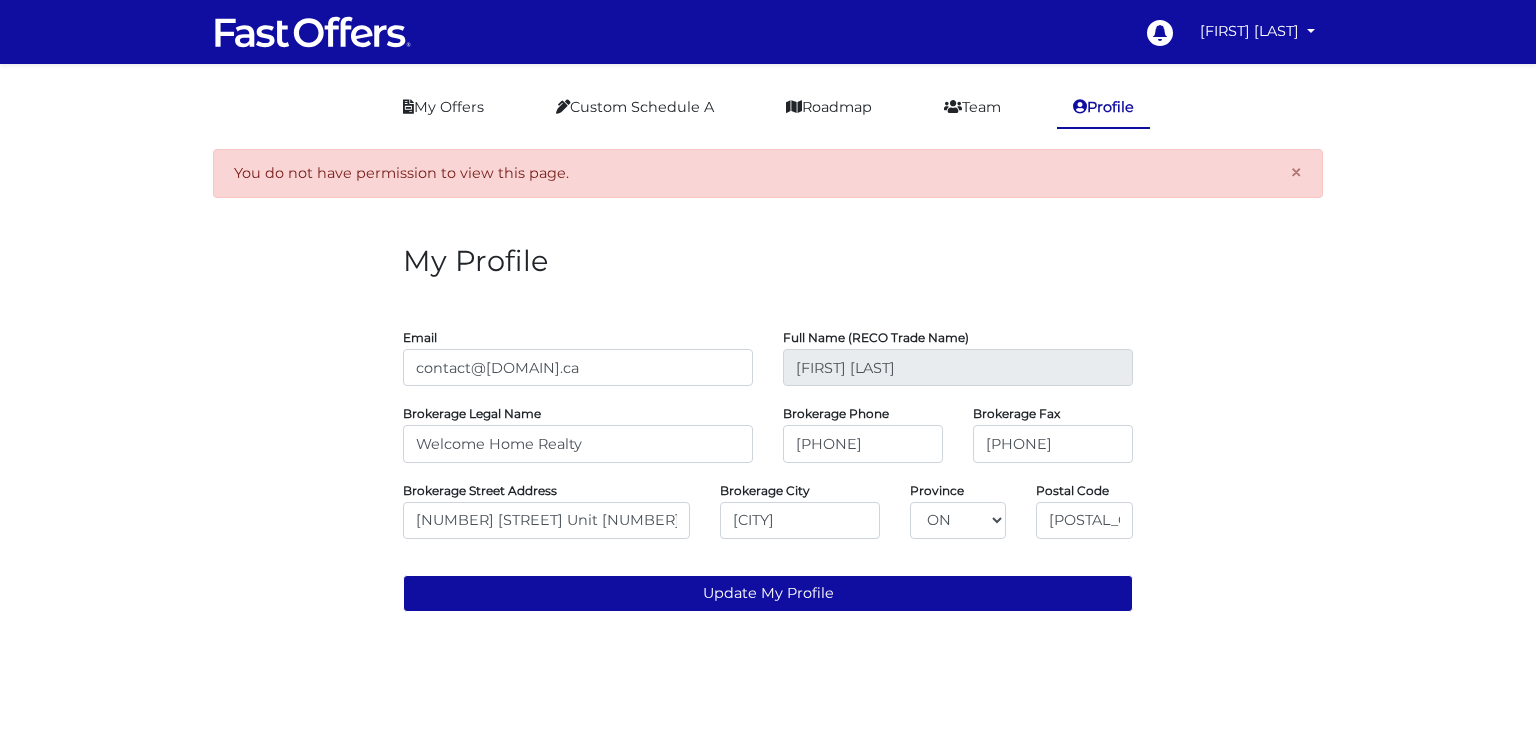 scroll, scrollTop: 0, scrollLeft: 0, axis: both 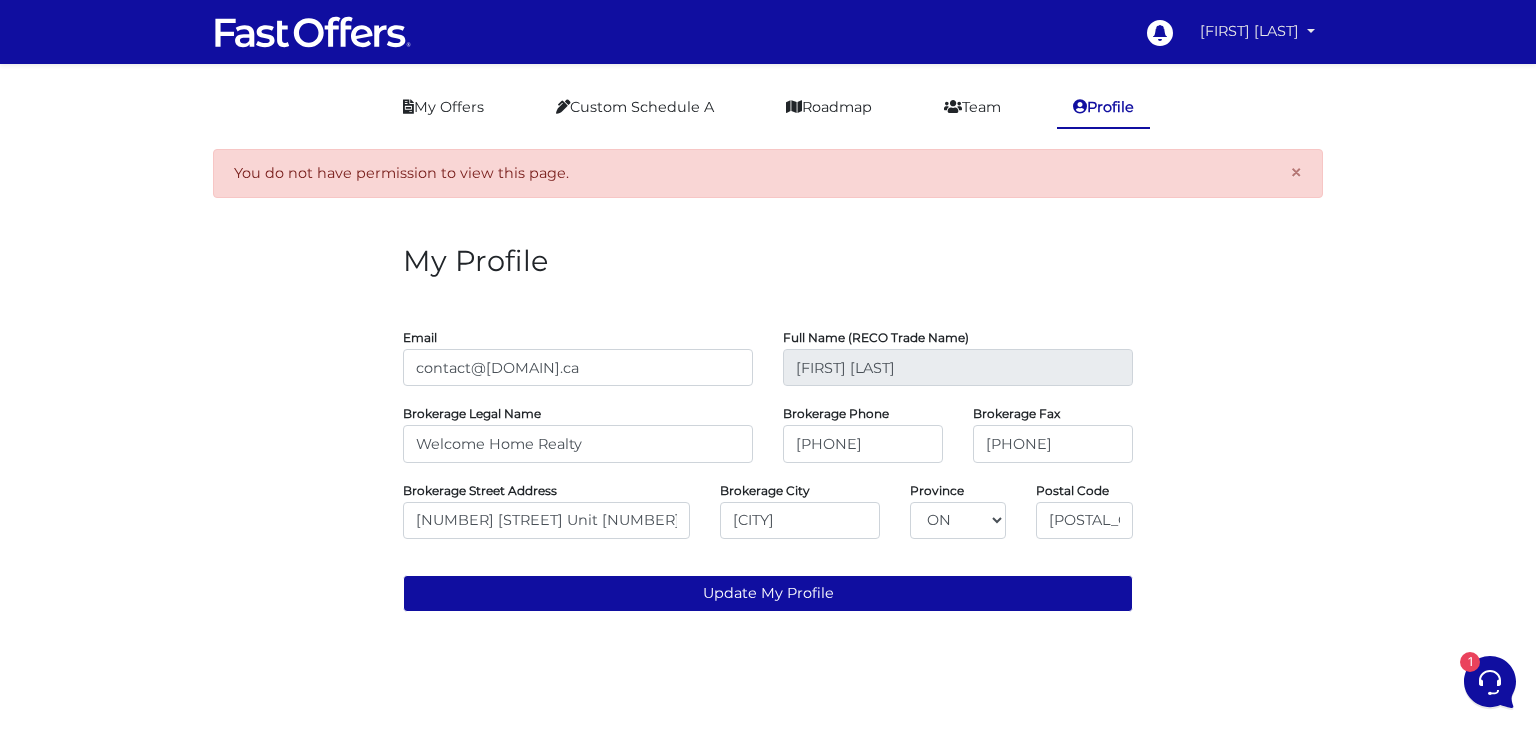 click on "[FIRST] [LAST]" at bounding box center (1257, 31) 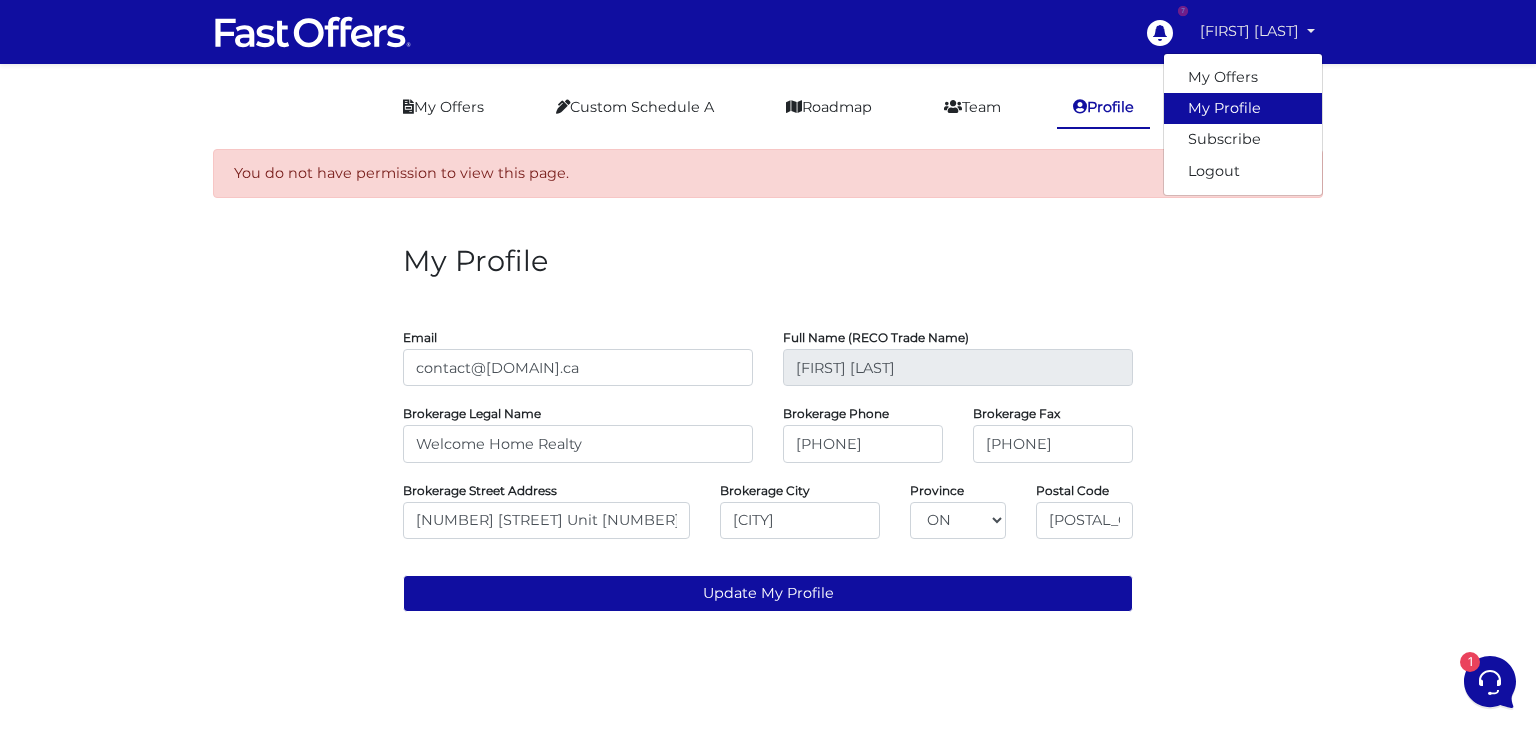click on "My Profile" at bounding box center [1243, 108] 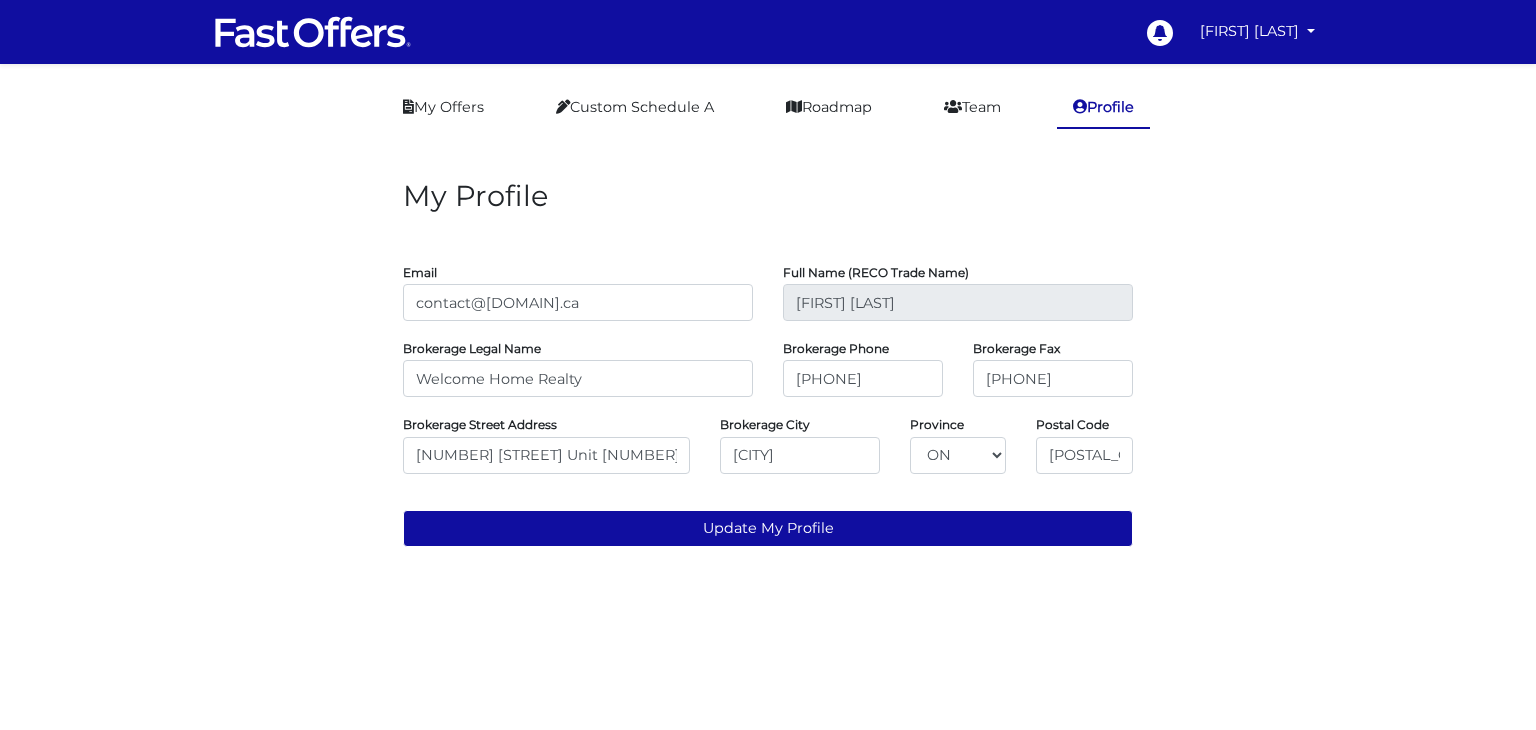 scroll, scrollTop: 0, scrollLeft: 0, axis: both 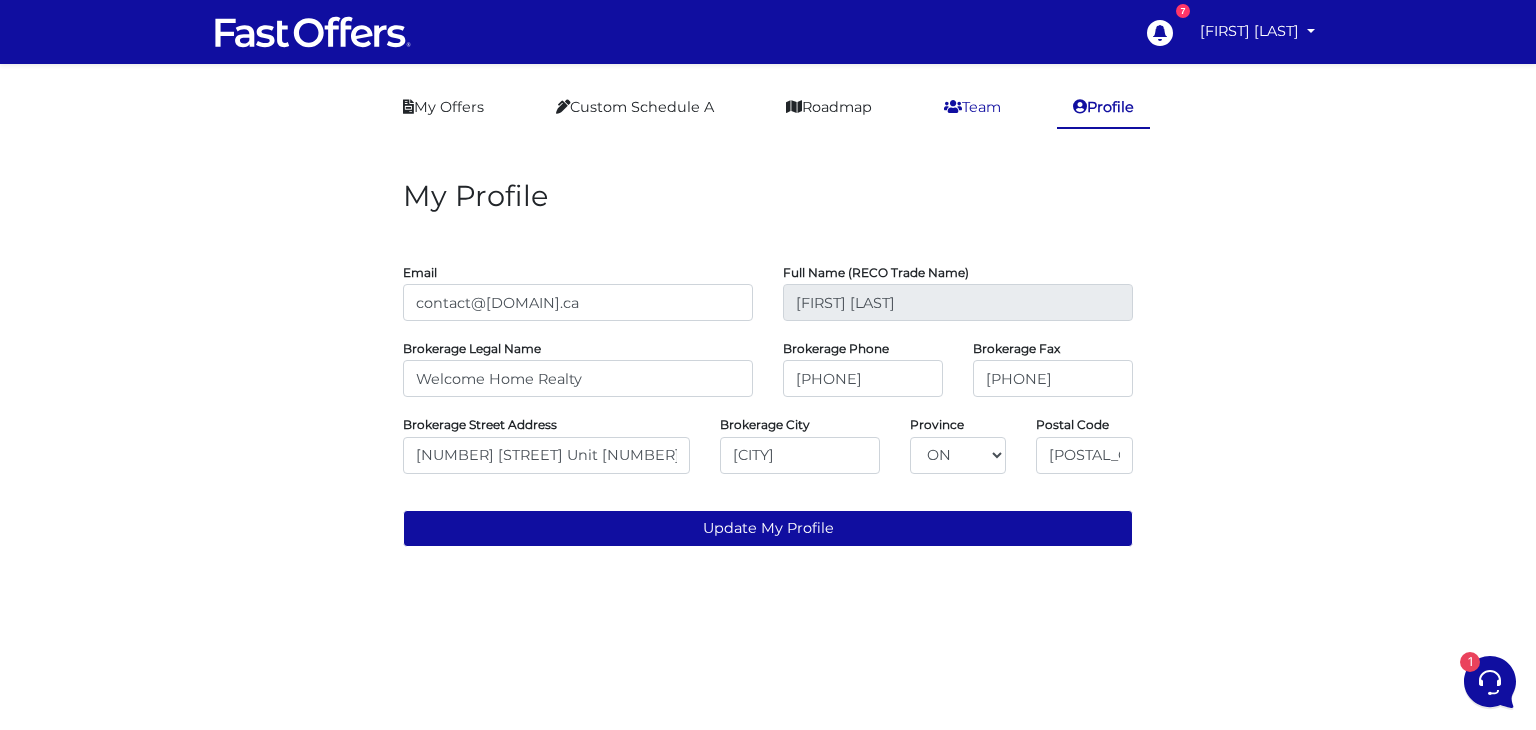 click on "Team" at bounding box center (972, 107) 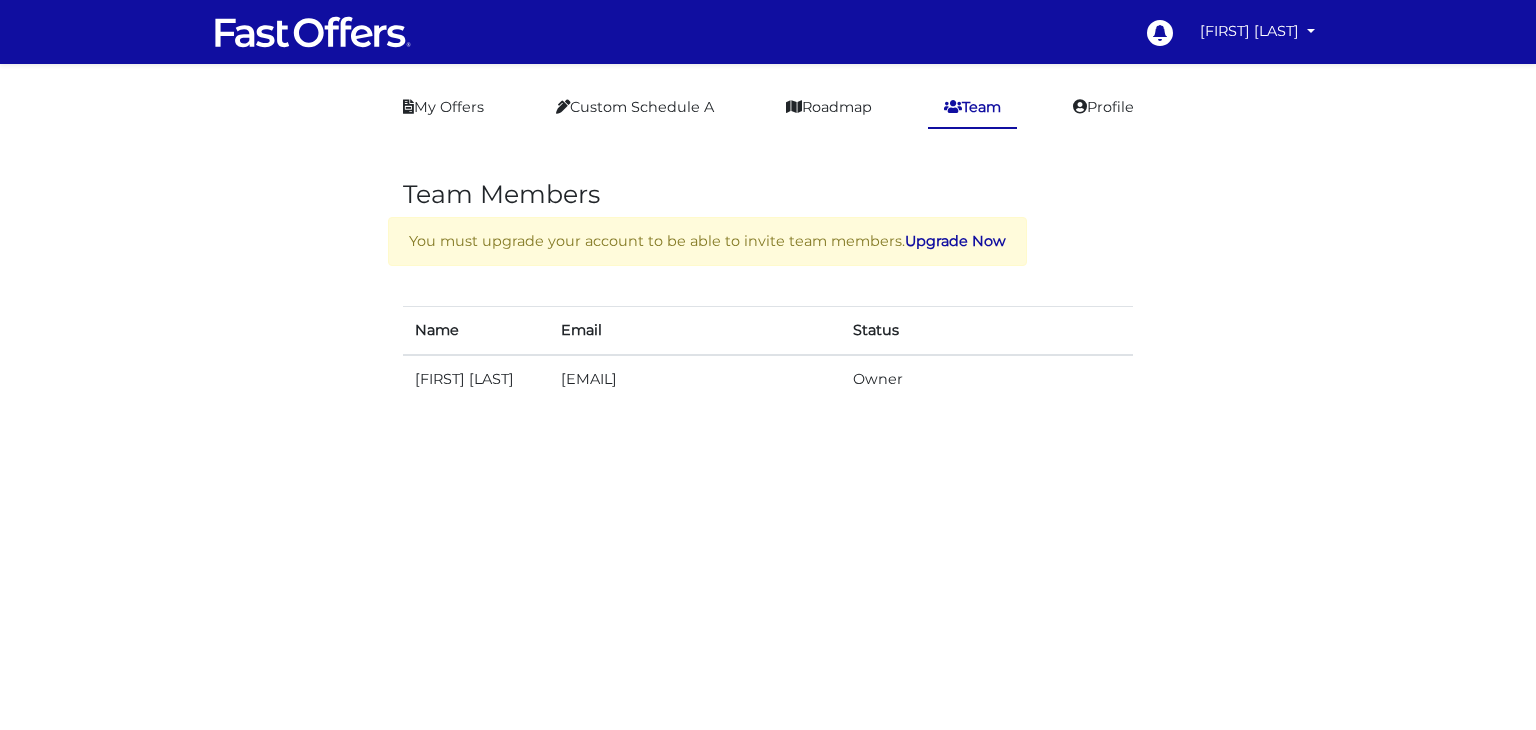 scroll, scrollTop: 0, scrollLeft: 0, axis: both 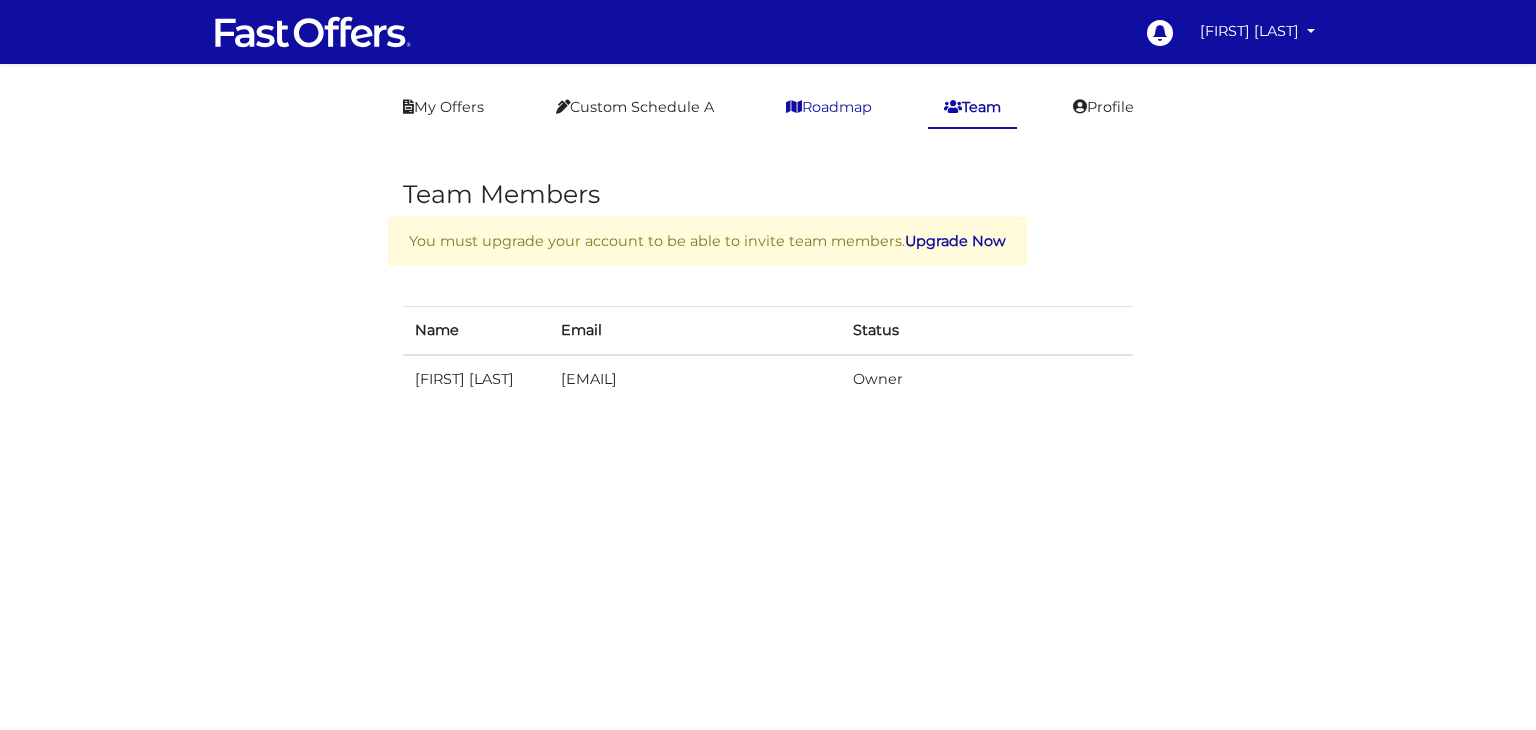 click on "Roadmap" at bounding box center (829, 107) 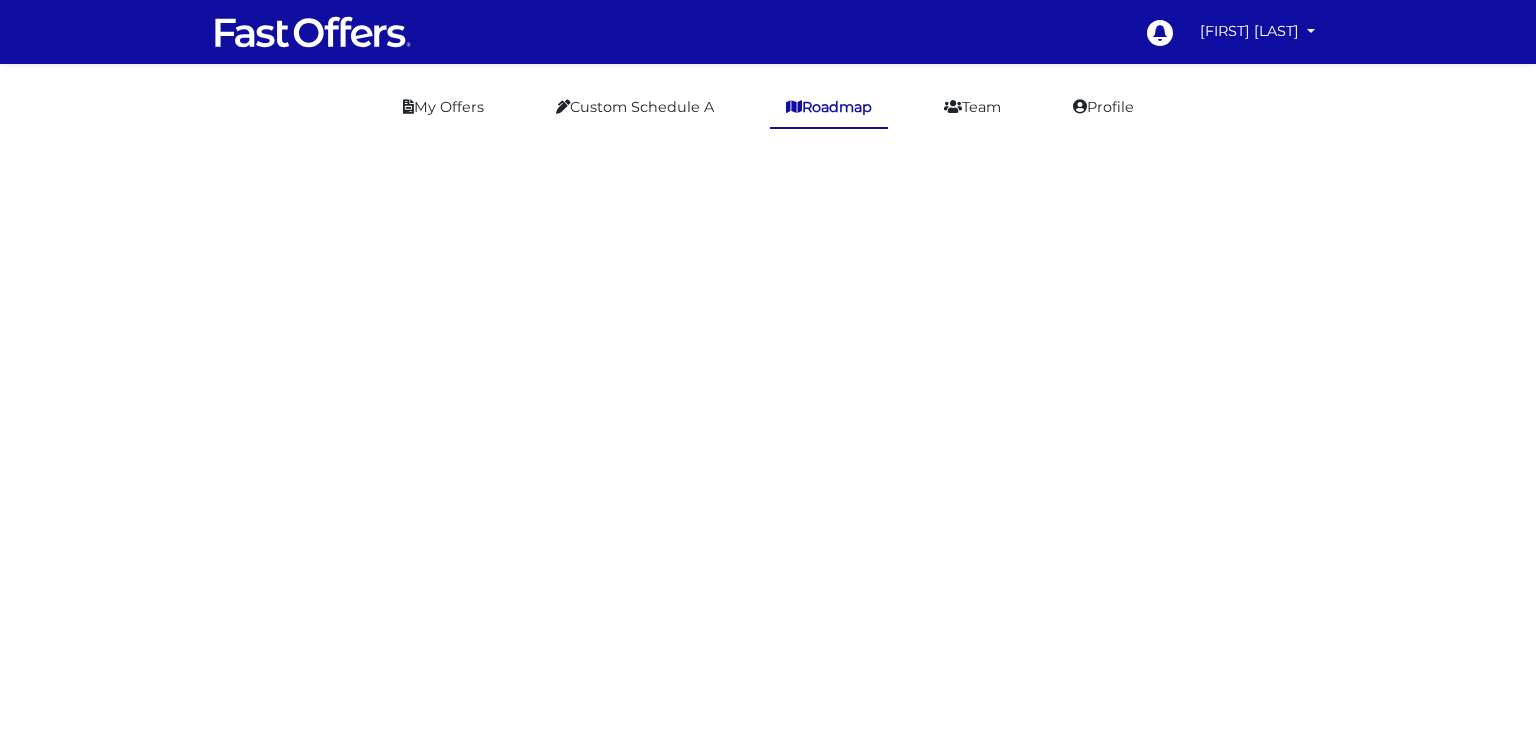 scroll, scrollTop: 0, scrollLeft: 0, axis: both 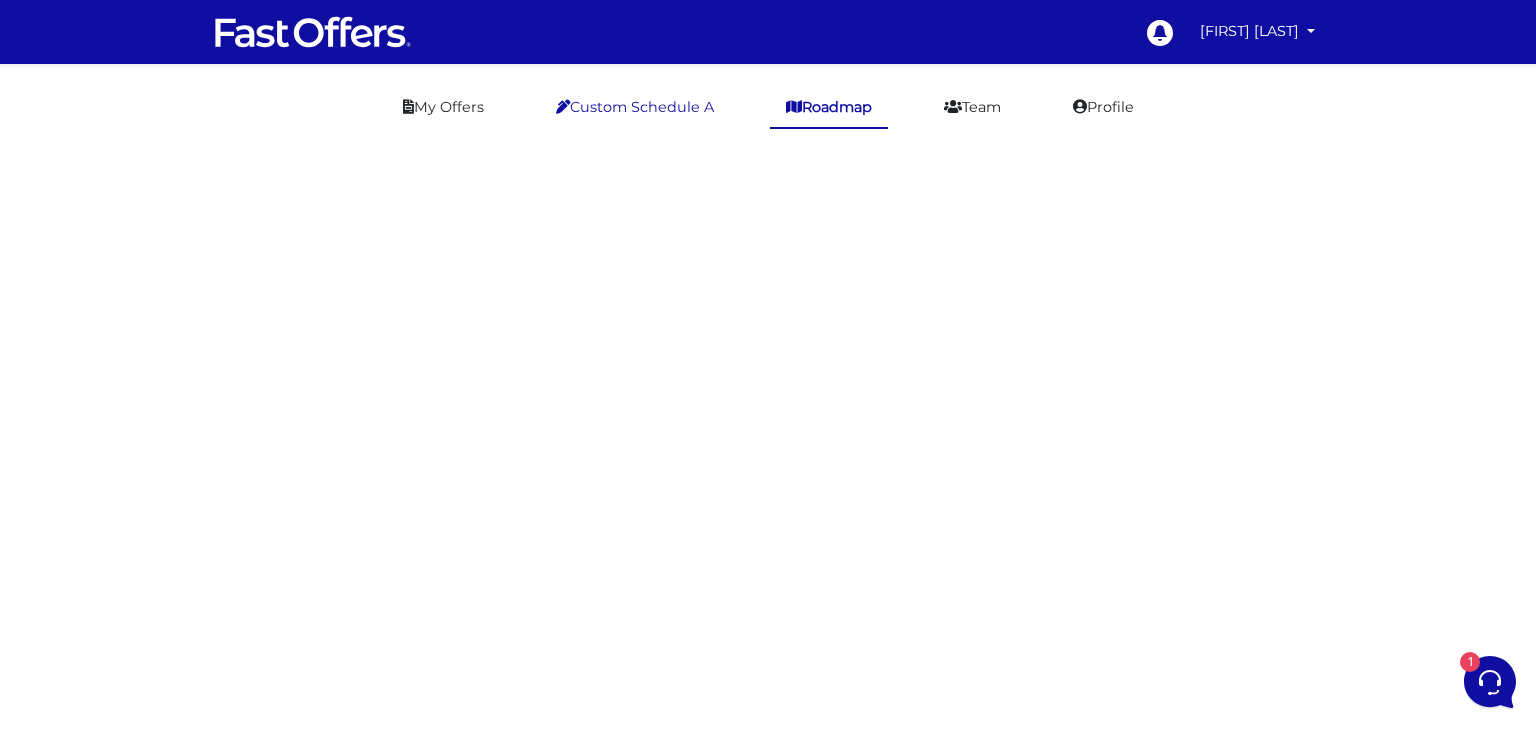 click on "Custom Schedule A" at bounding box center (635, 107) 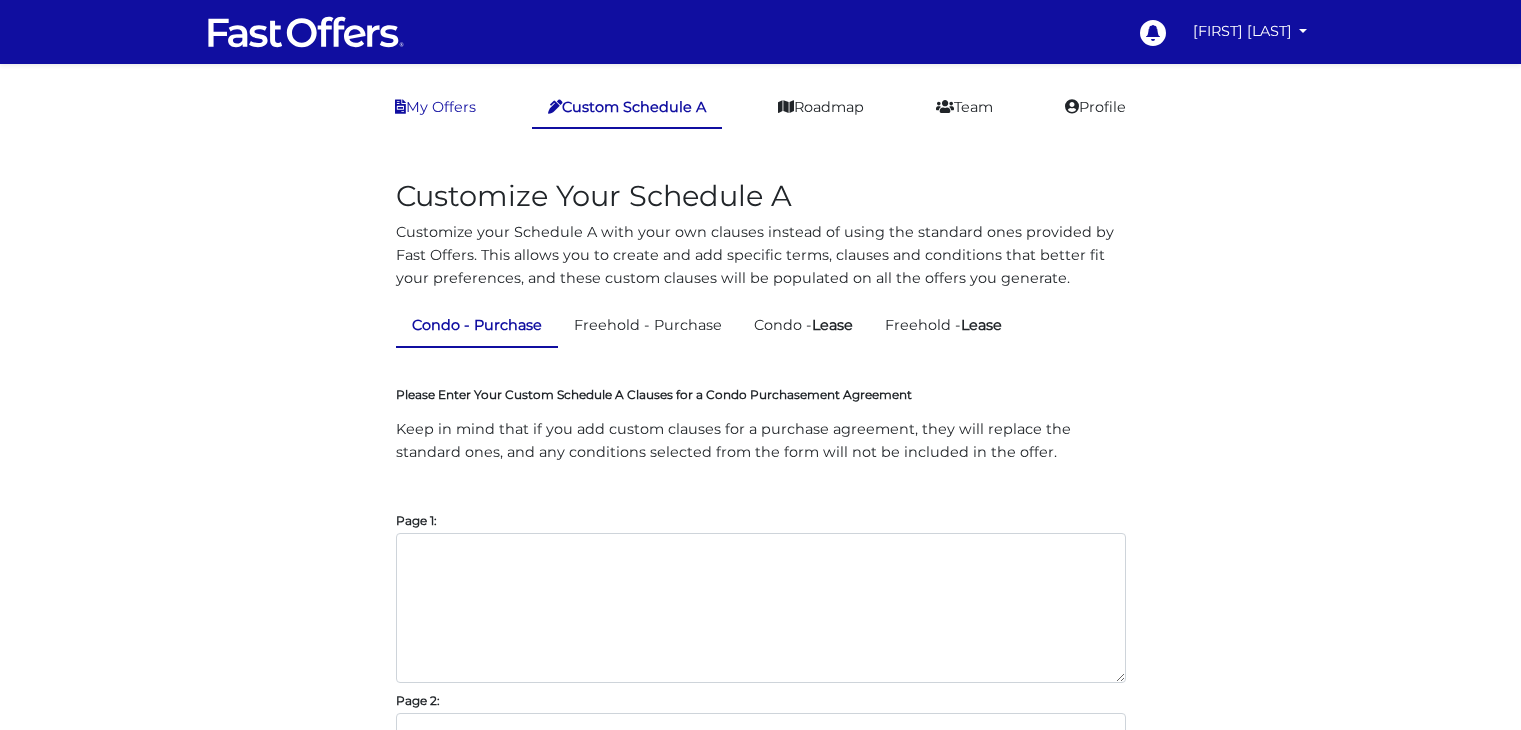 scroll, scrollTop: 0, scrollLeft: 0, axis: both 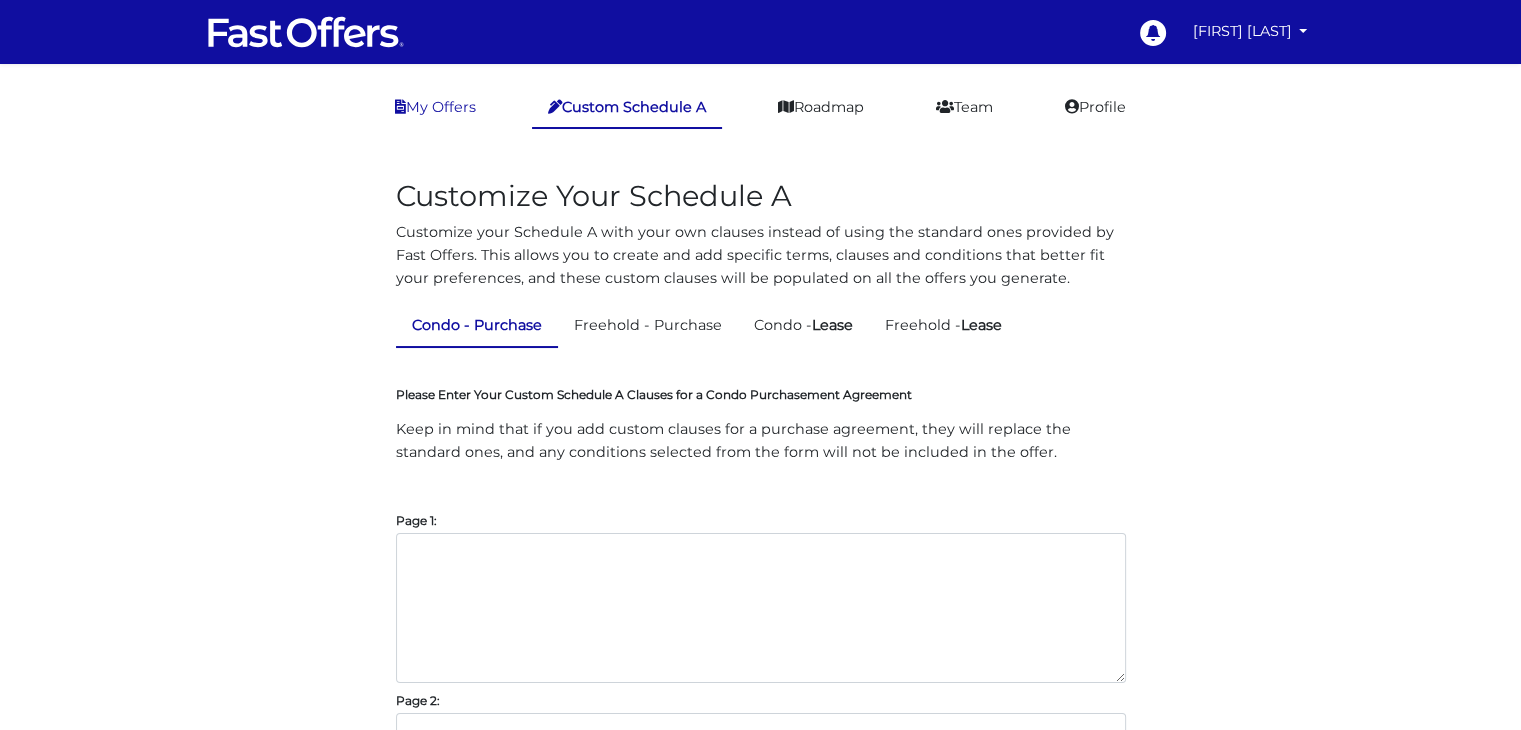 click on "My Offers" at bounding box center (435, 107) 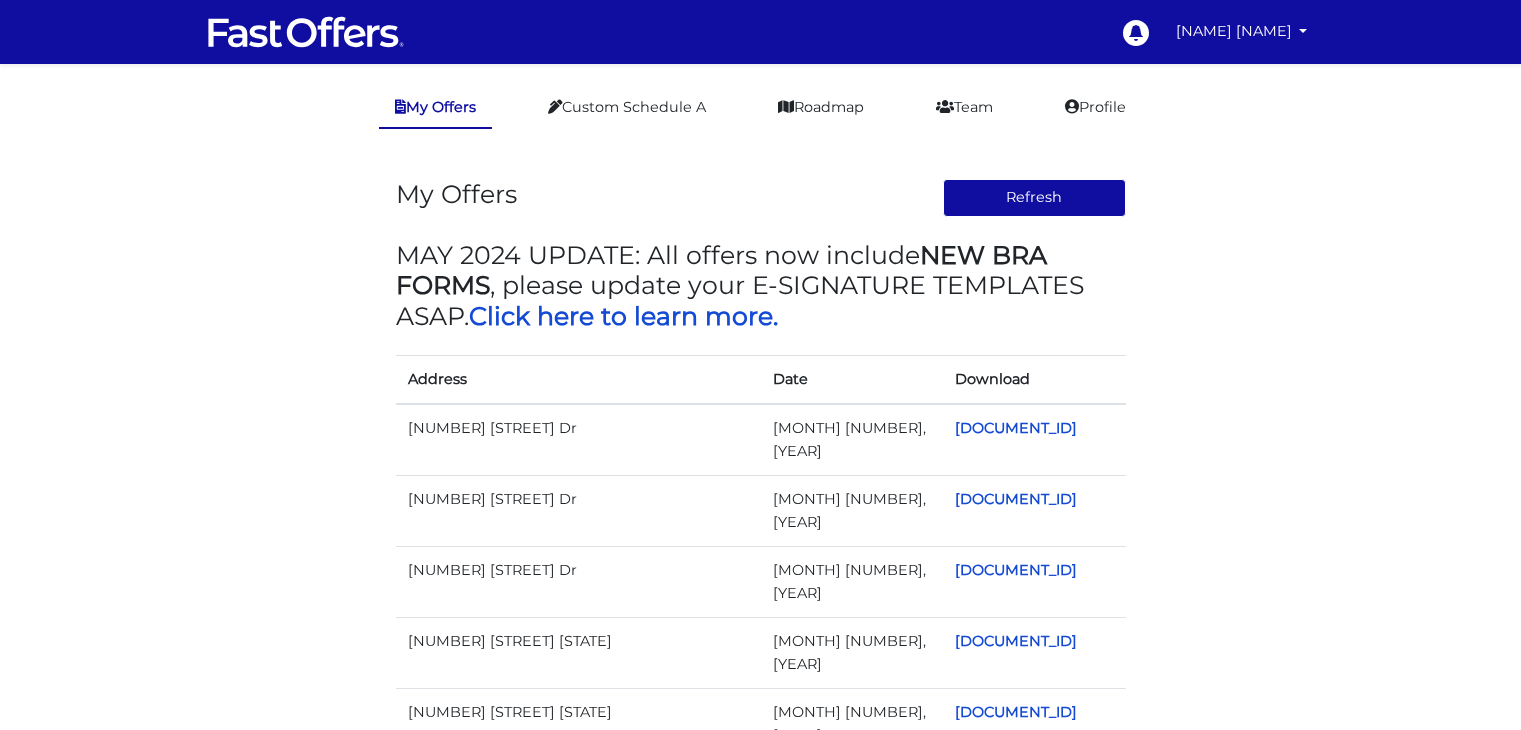 scroll, scrollTop: 0, scrollLeft: 0, axis: both 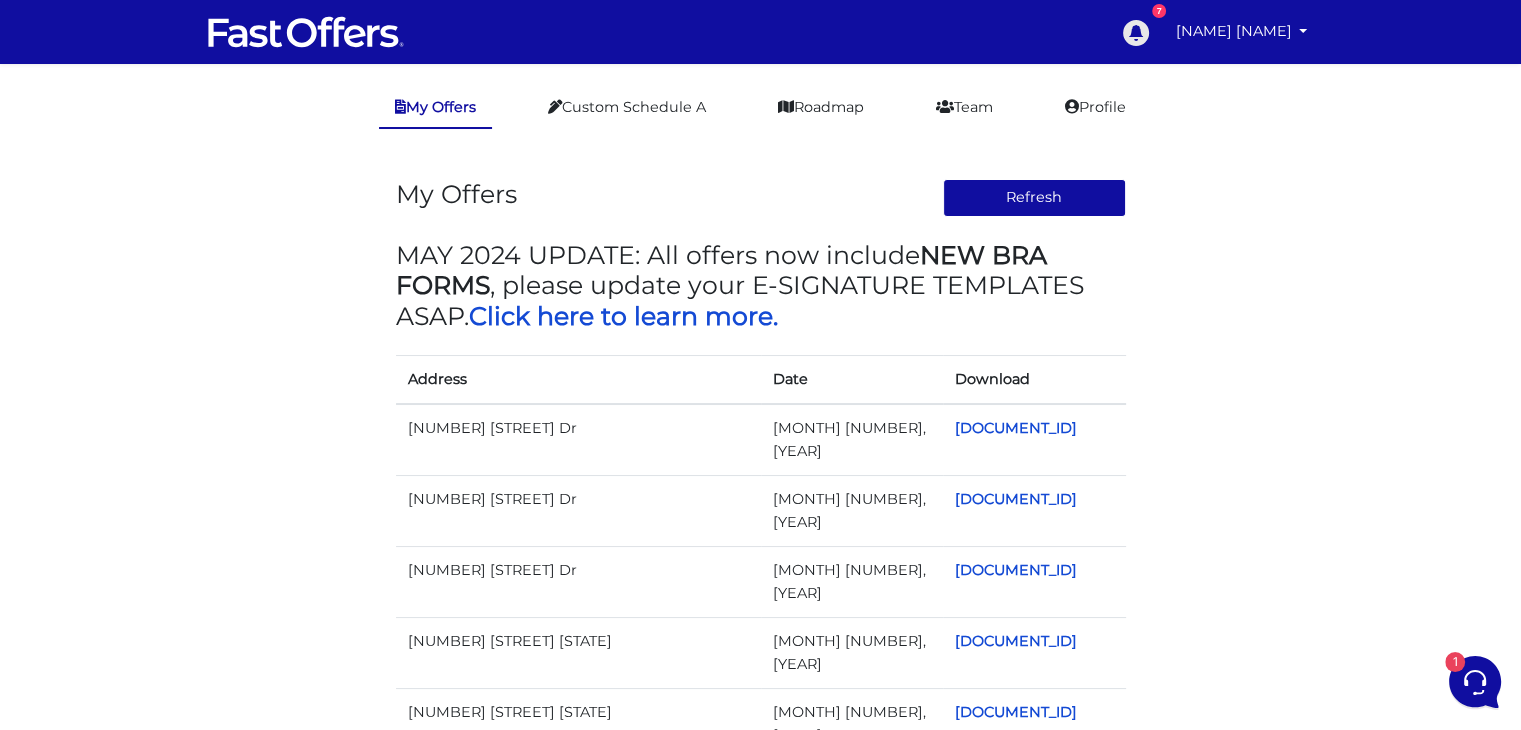 click 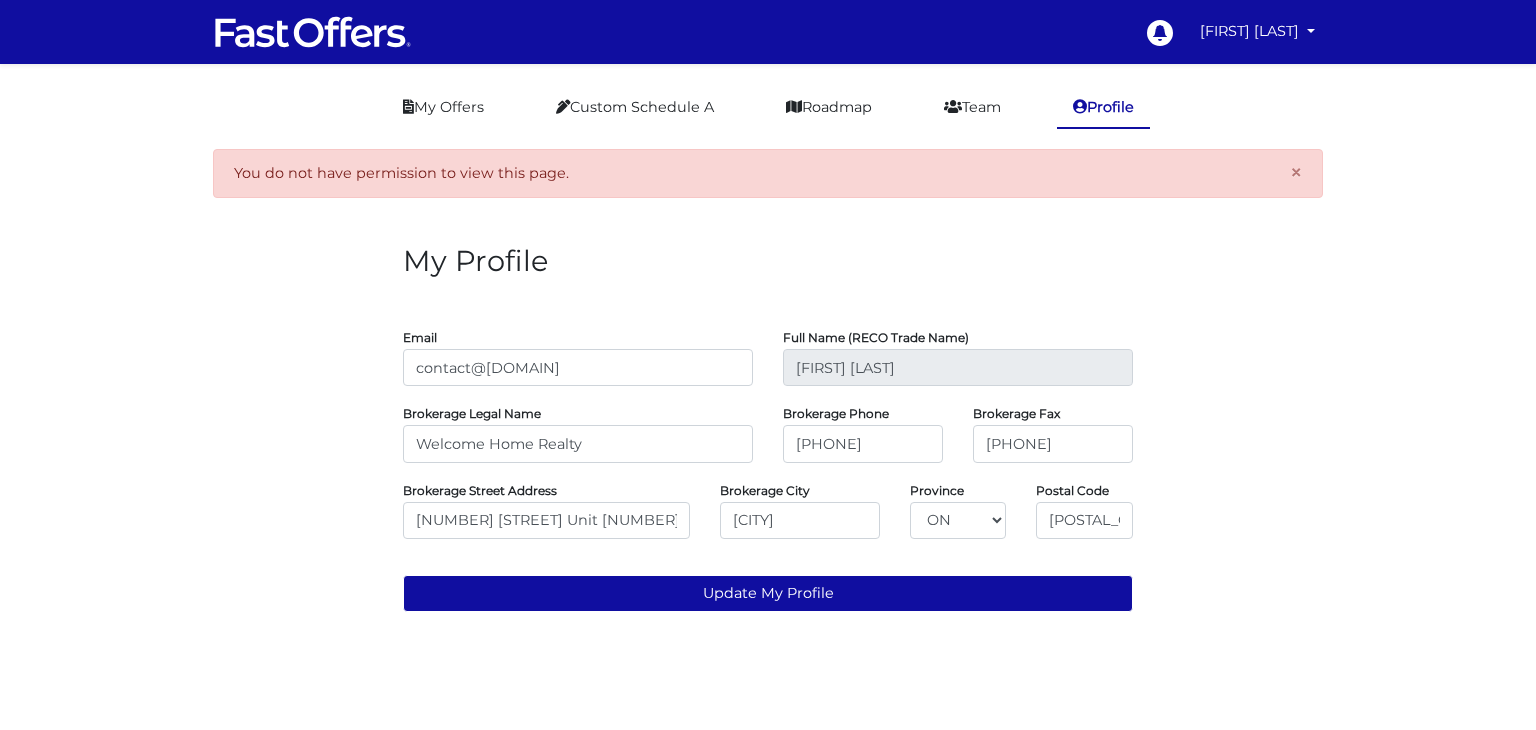 scroll, scrollTop: 0, scrollLeft: 0, axis: both 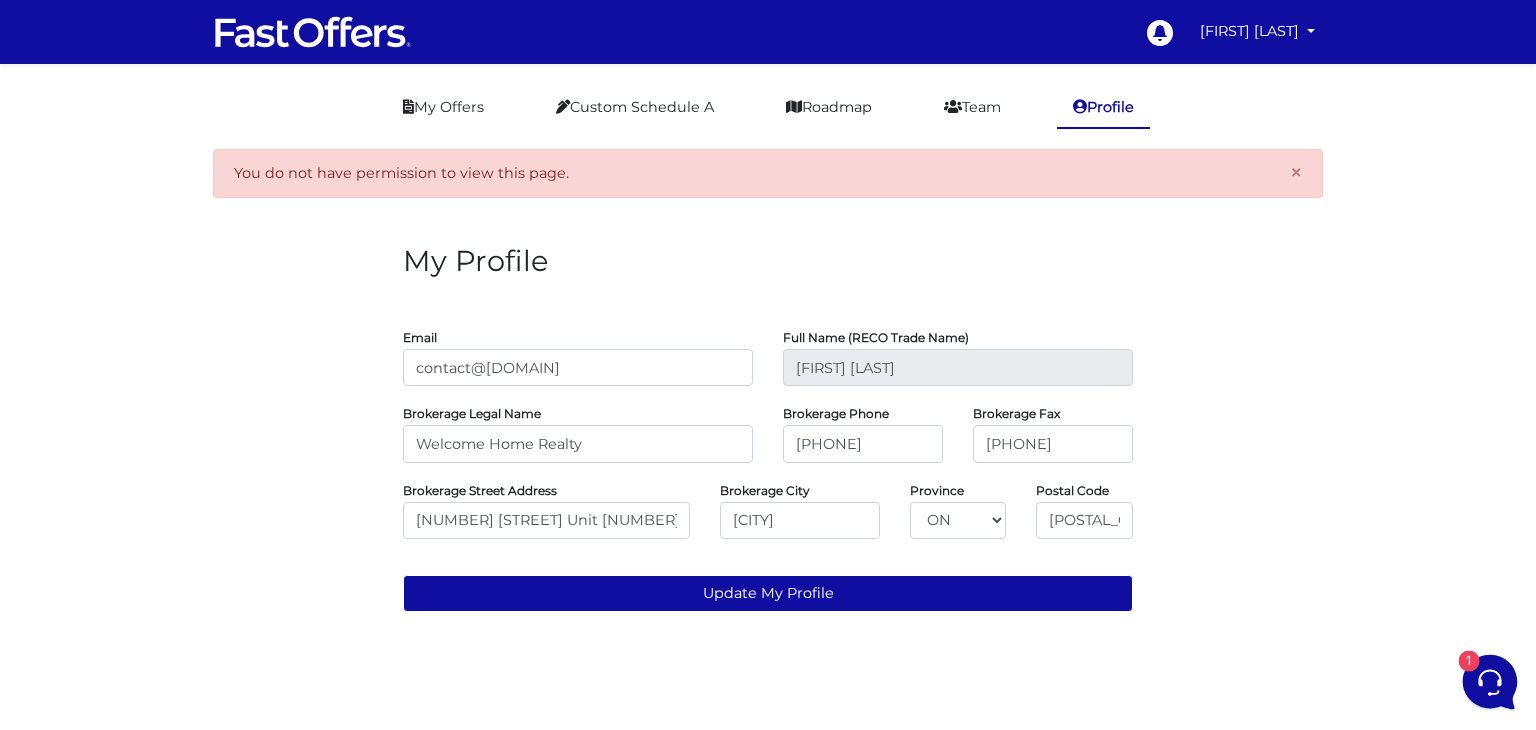 click 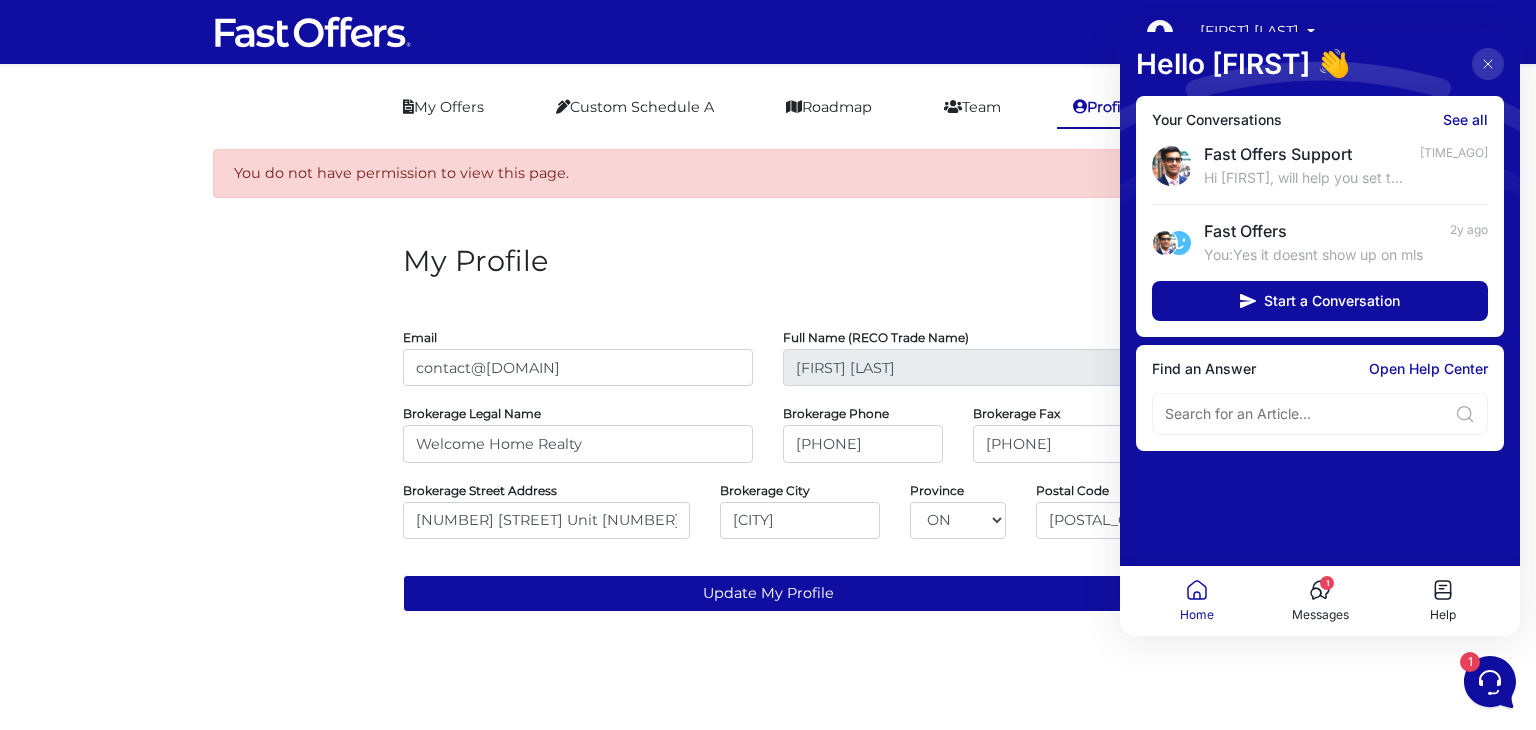 click on "My Profile Email contact@[DOMAIN] Full Name (RECO Trade Name) [FIRST] [LAST] Brokerage Legal Name Welcome Home Realty Brokerage Phone [PHONE] Brokerage Fax [PHONE] [CITY]" at bounding box center (768, 421) 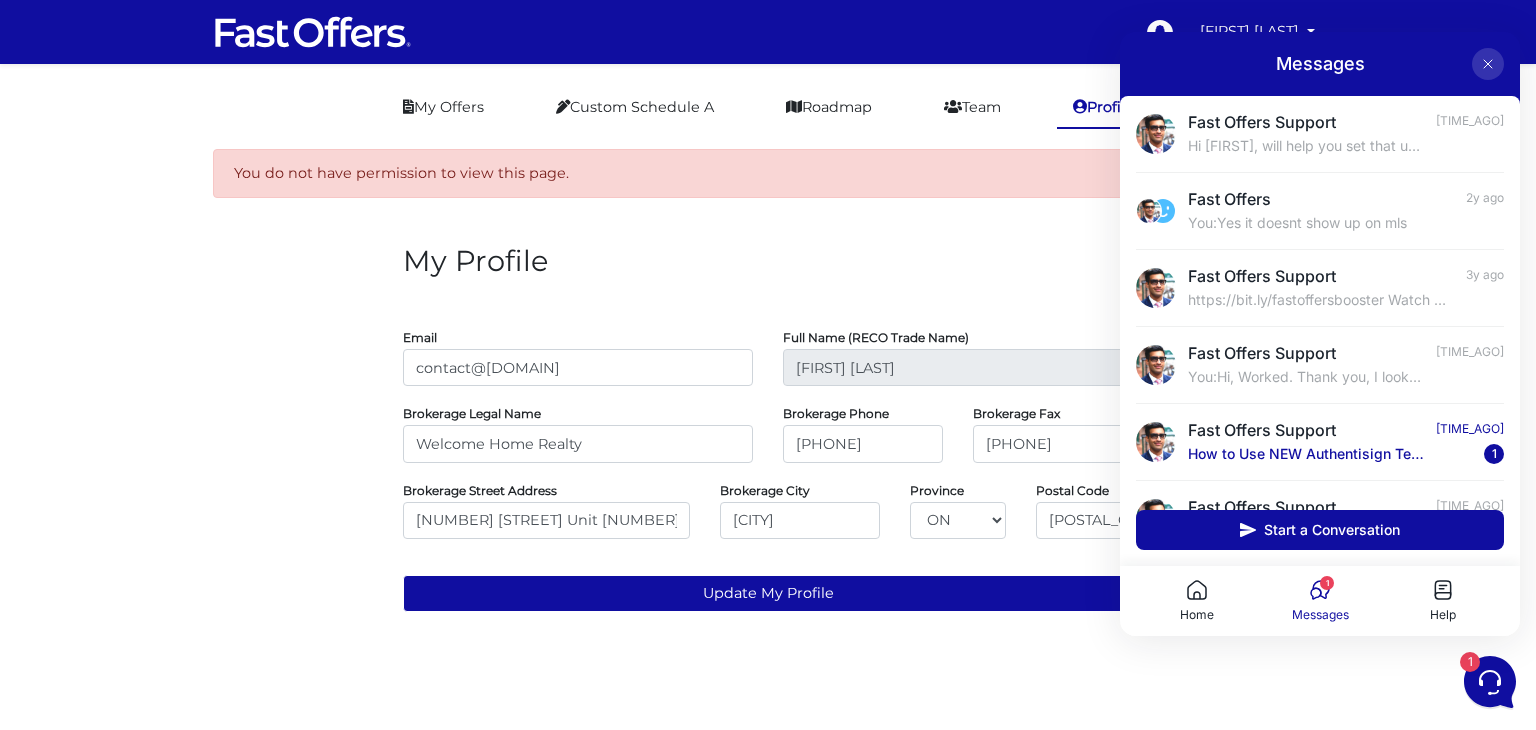 click 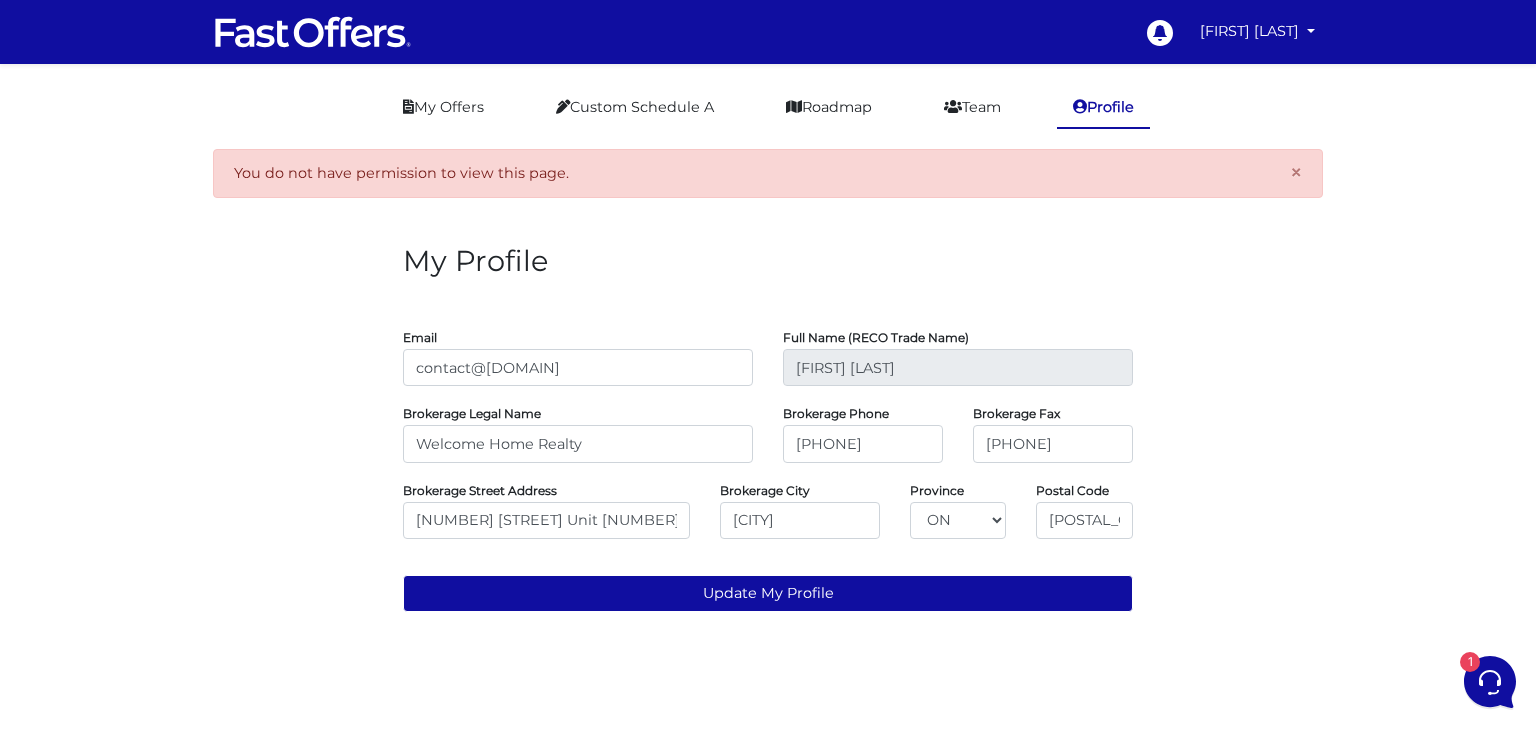 click on "My Profile Email contact@[DOMAIN] Full Name (RECO Trade Name) [FIRST] [LAST] Brokerage Legal Name Welcome Home Realty Brokerage Phone [PHONE] Brokerage Fax [PHONE] [CITY]" at bounding box center [768, 421] 